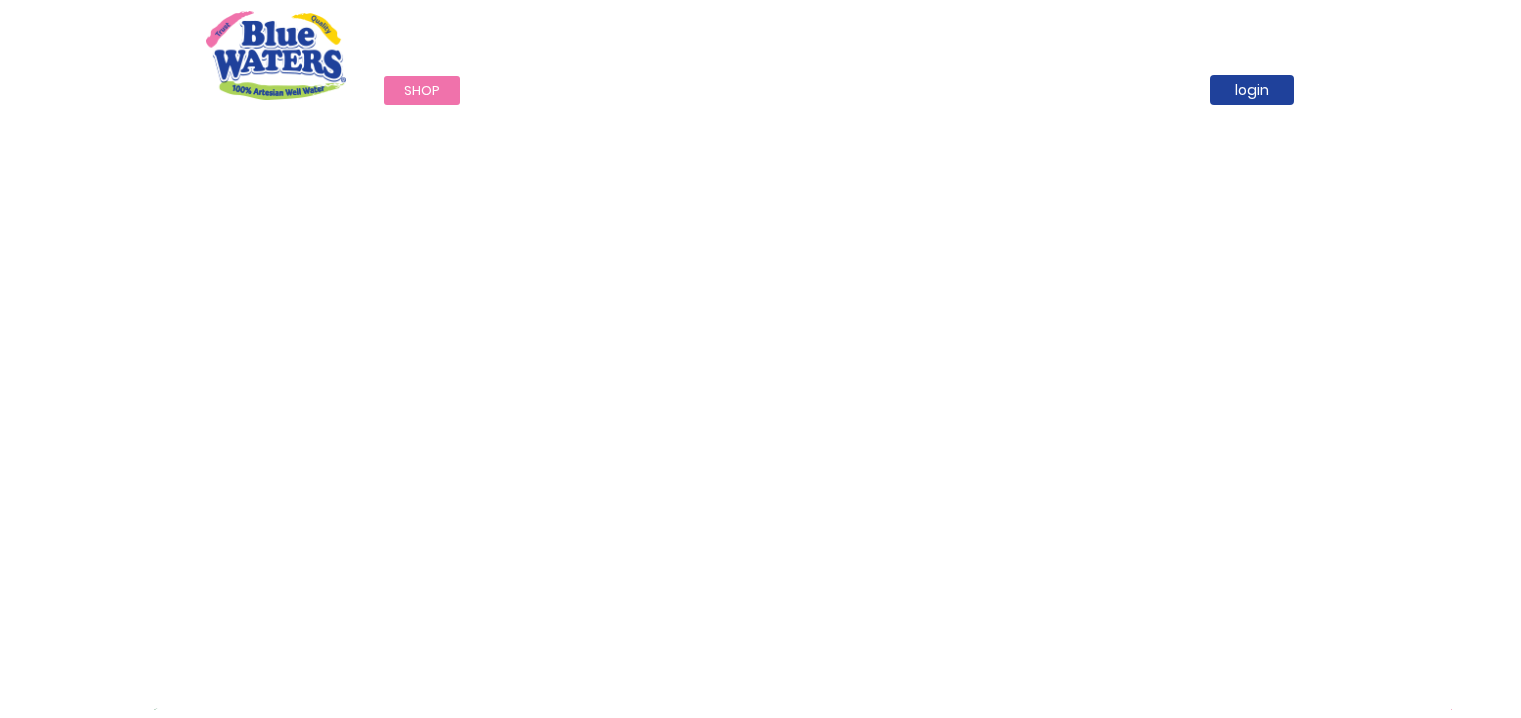 scroll, scrollTop: 0, scrollLeft: 0, axis: both 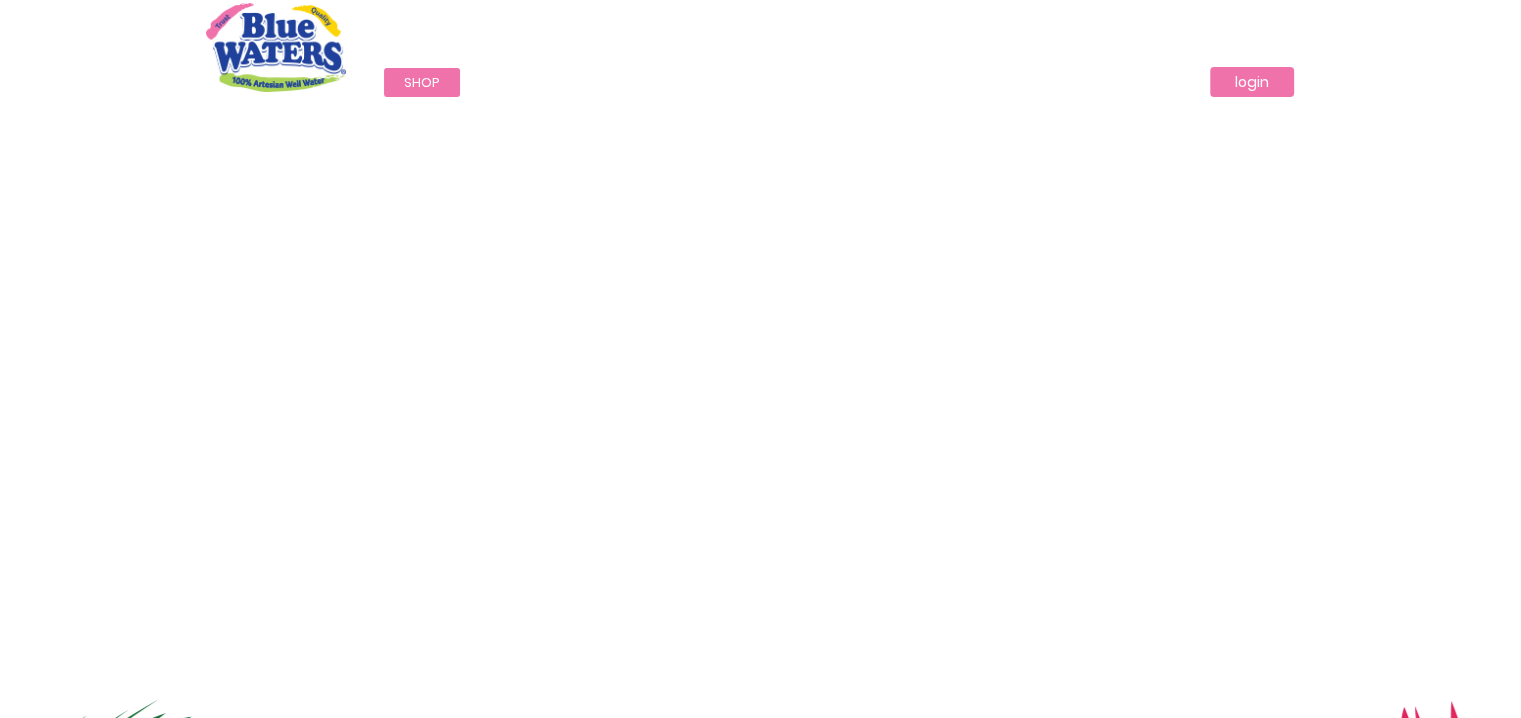 type on "**********" 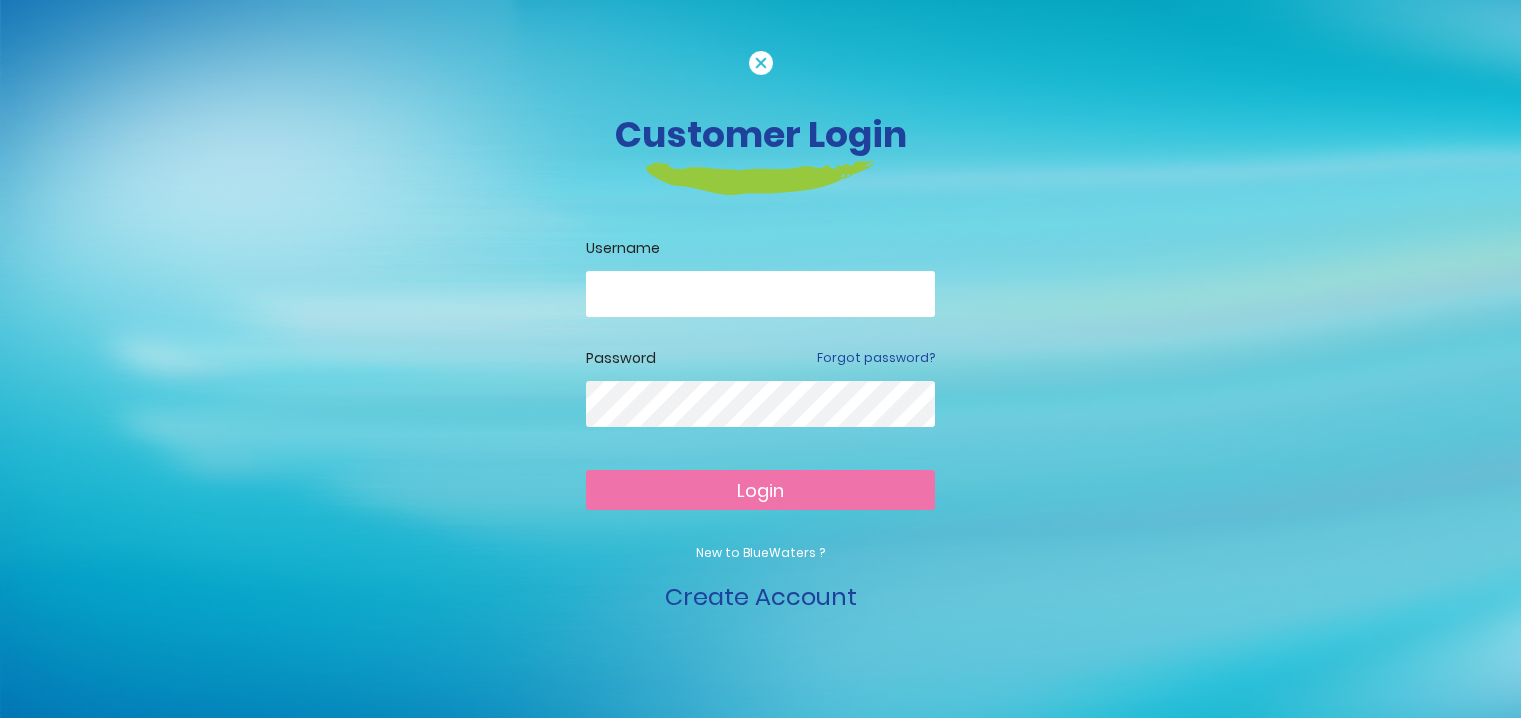 scroll, scrollTop: 0, scrollLeft: 0, axis: both 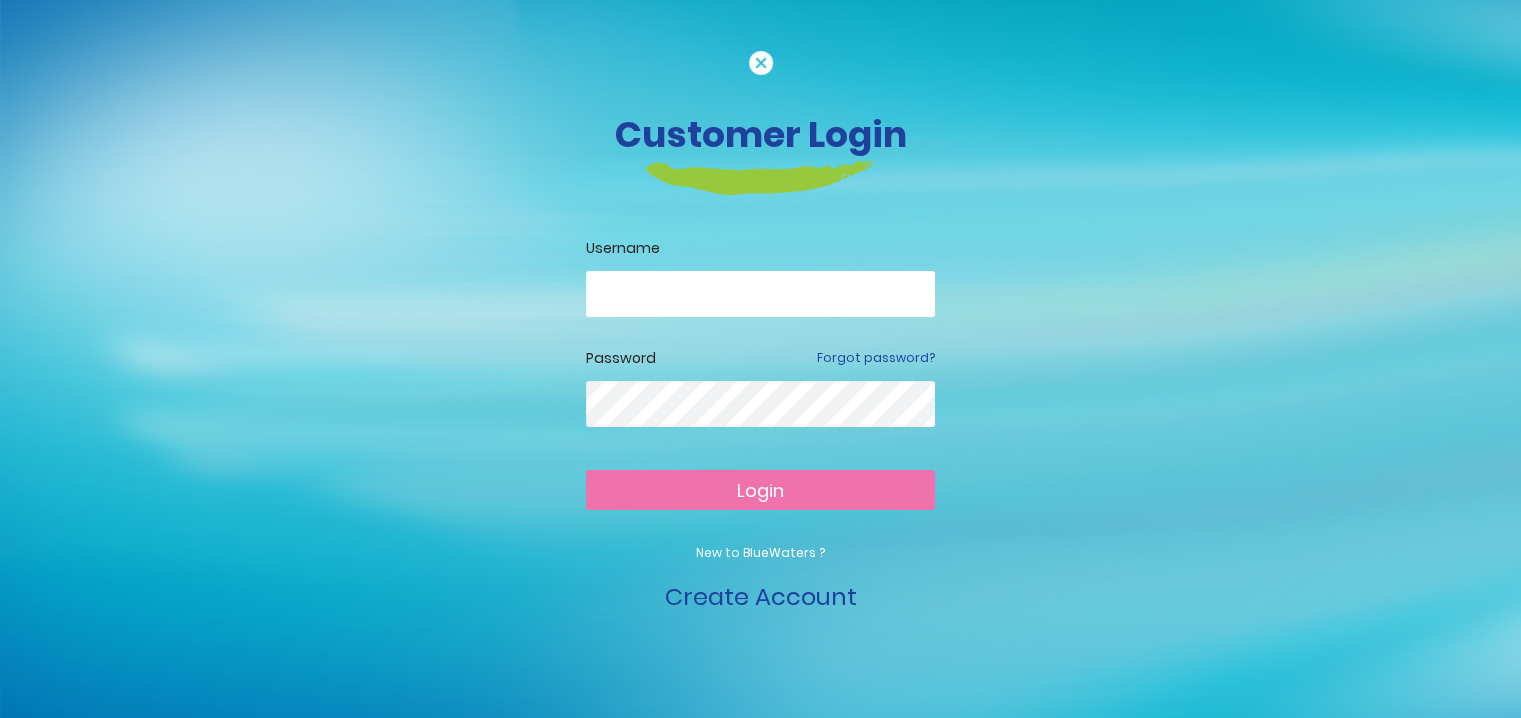 type on "**********" 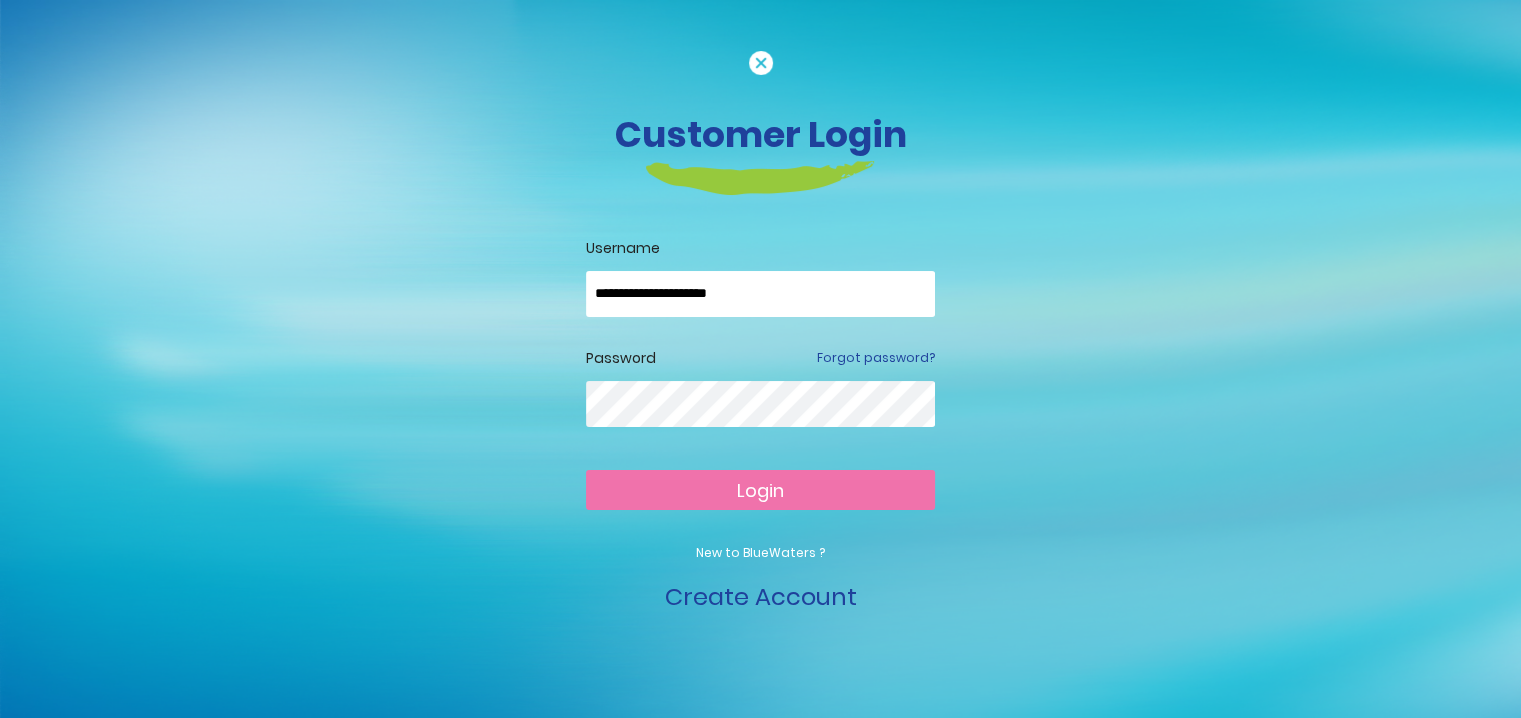 type on "**********" 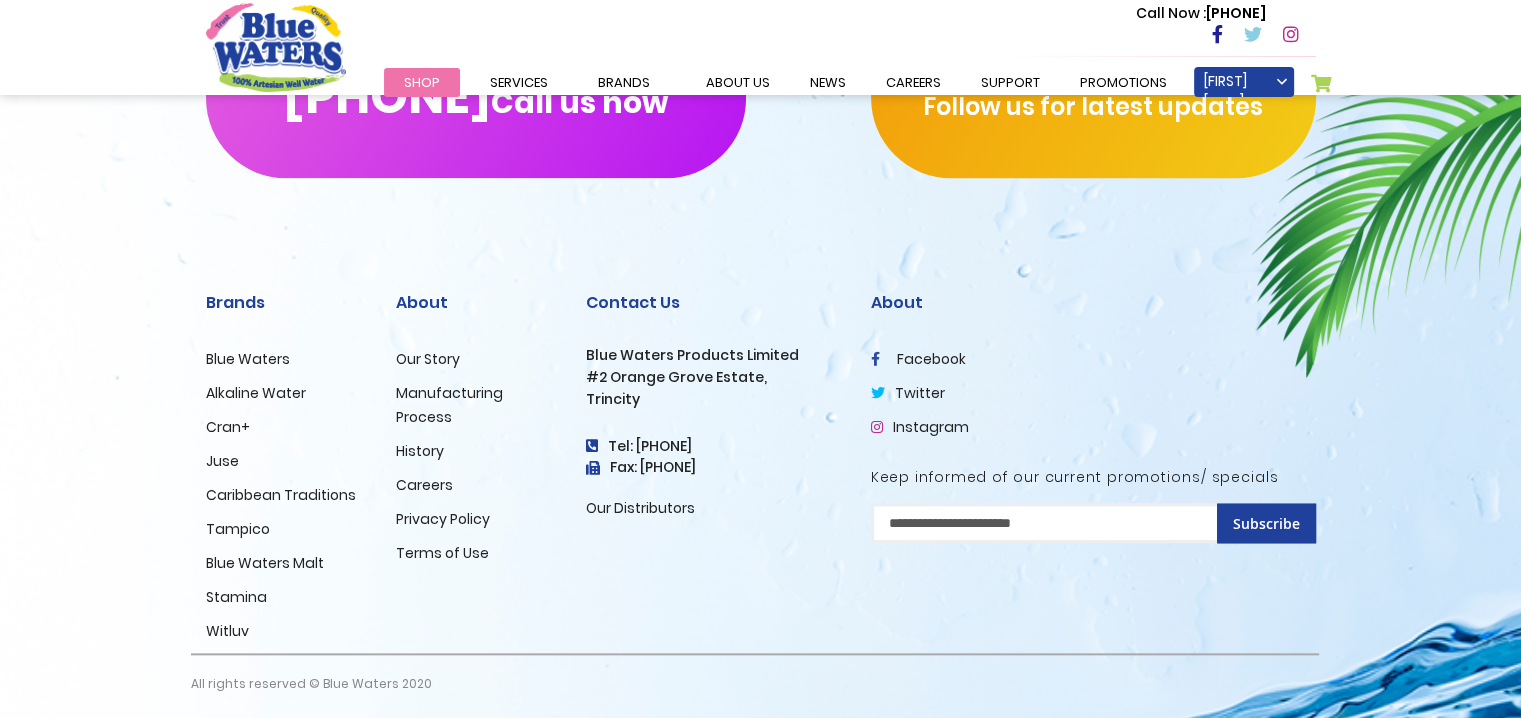 scroll, scrollTop: 2100, scrollLeft: 0, axis: vertical 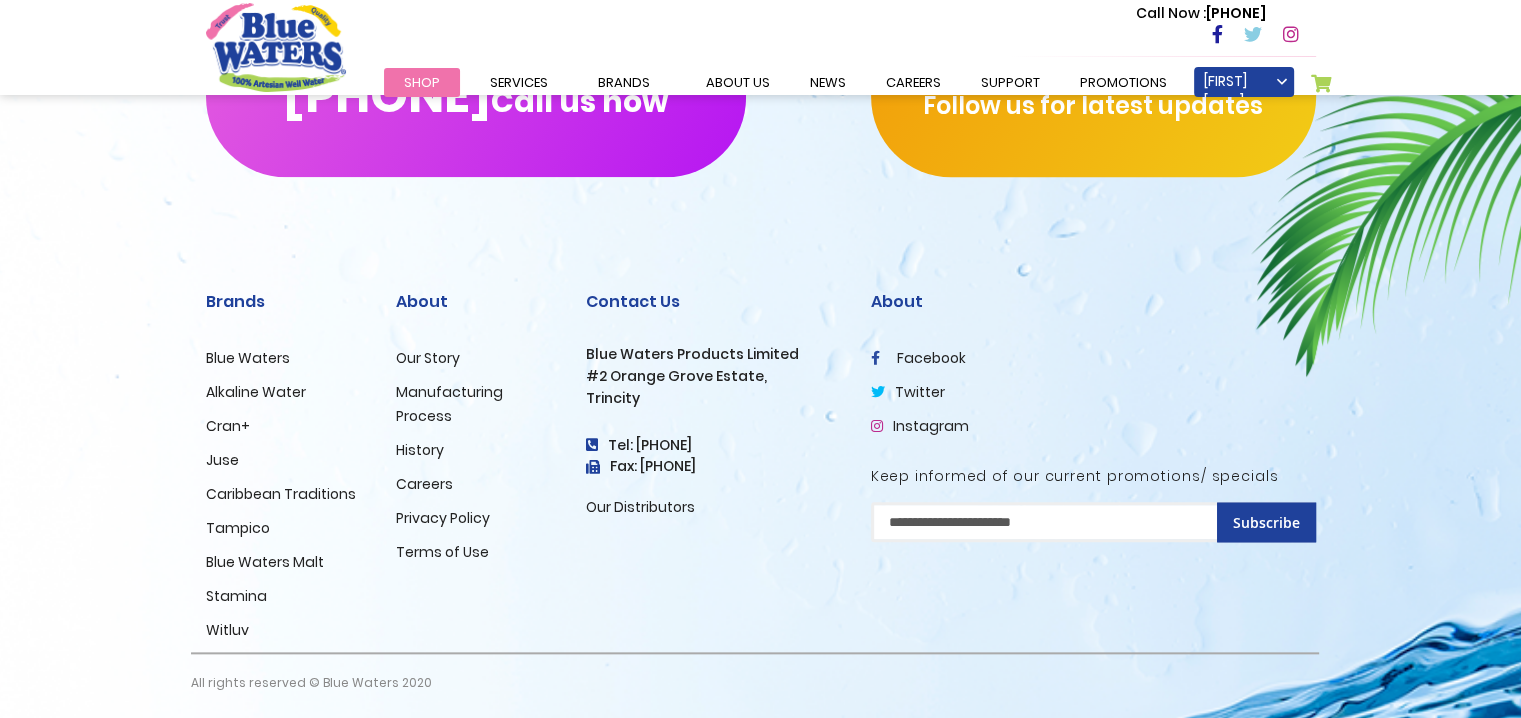 type on "**********" 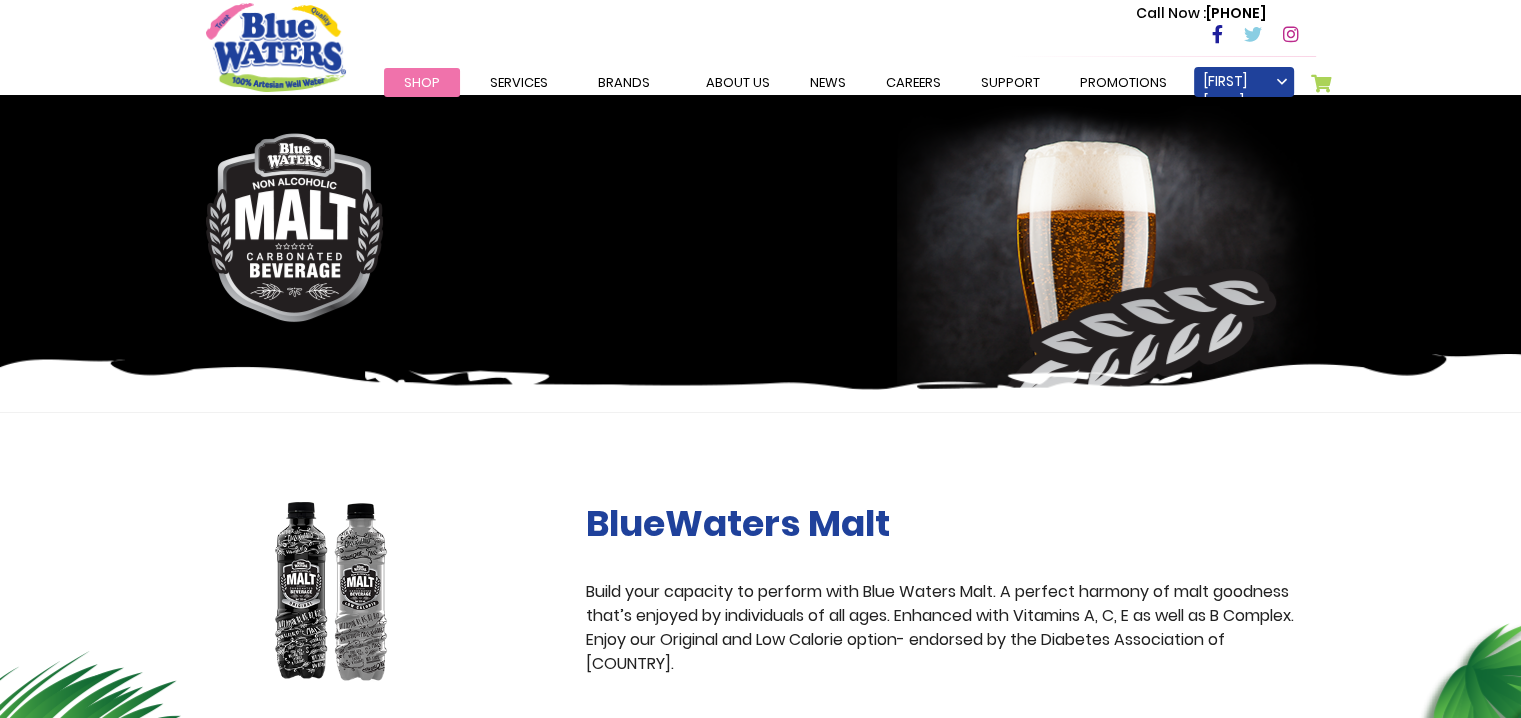 scroll, scrollTop: 0, scrollLeft: 0, axis: both 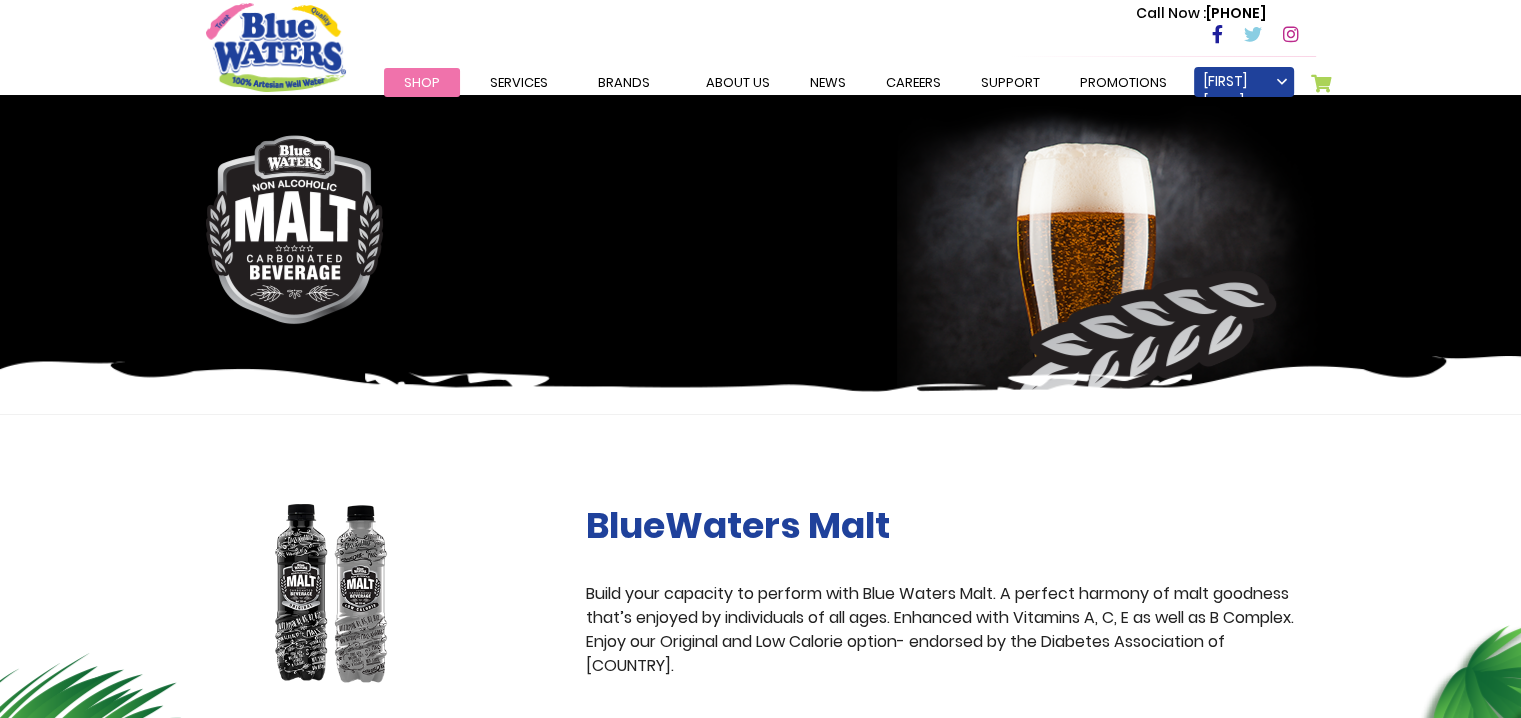 type on "**********" 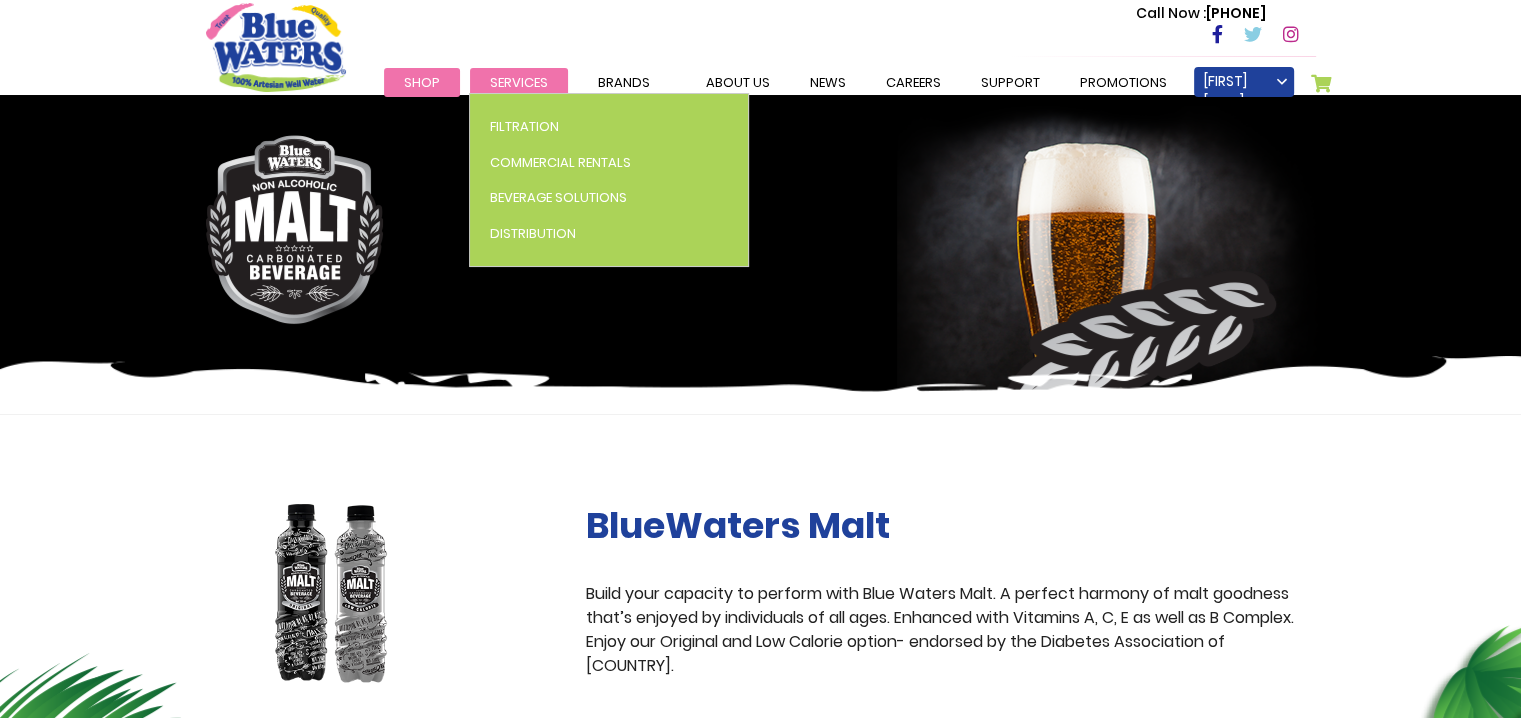 click on "Services" at bounding box center [519, 82] 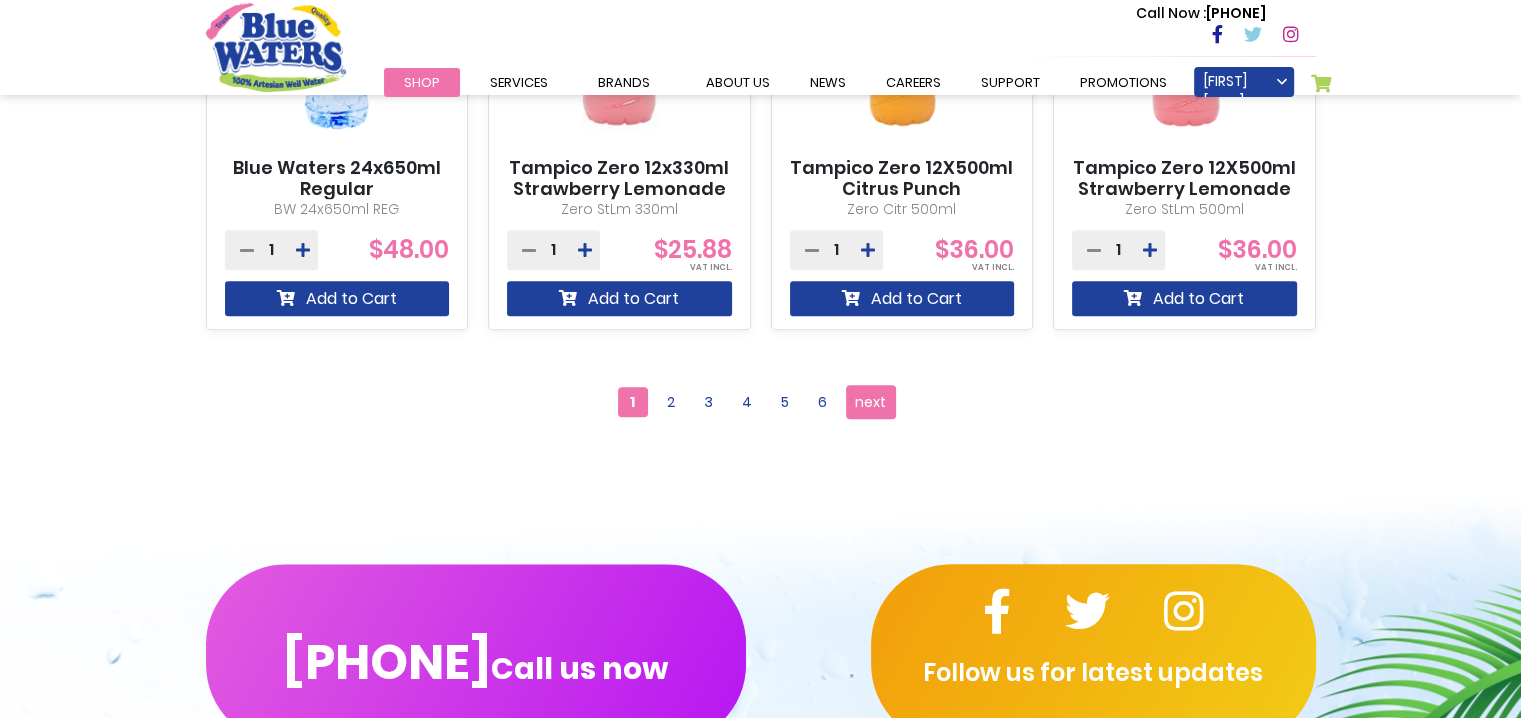 scroll, scrollTop: 2000, scrollLeft: 0, axis: vertical 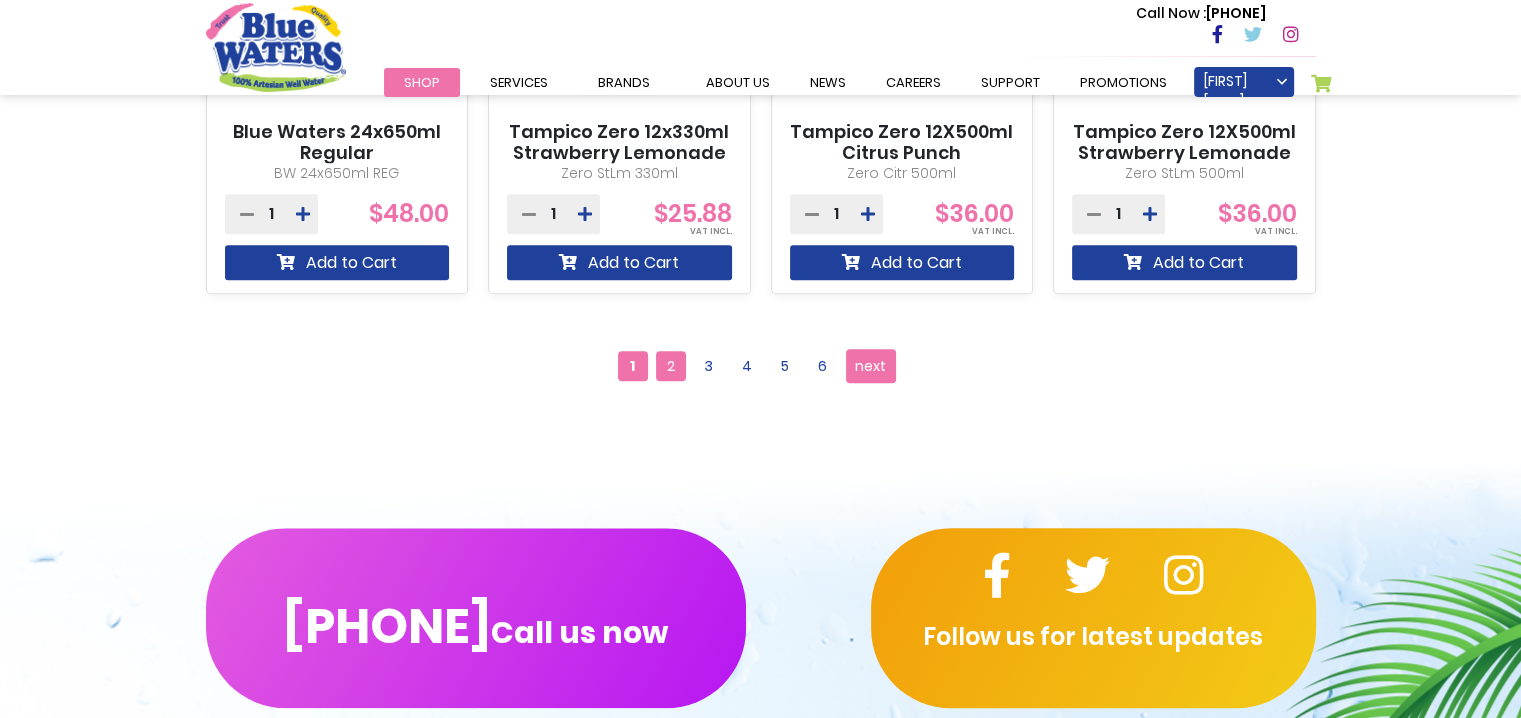 type on "**********" 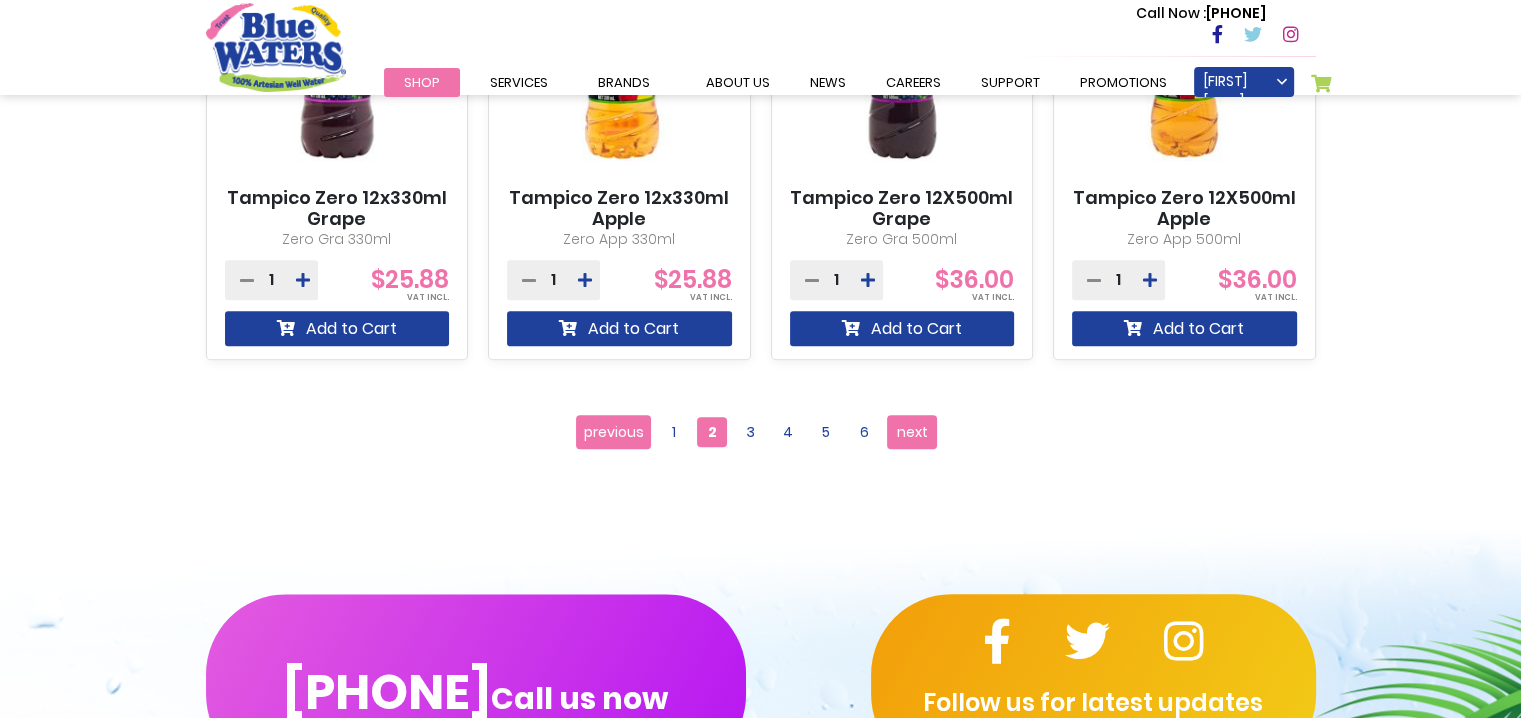 scroll, scrollTop: 2100, scrollLeft: 0, axis: vertical 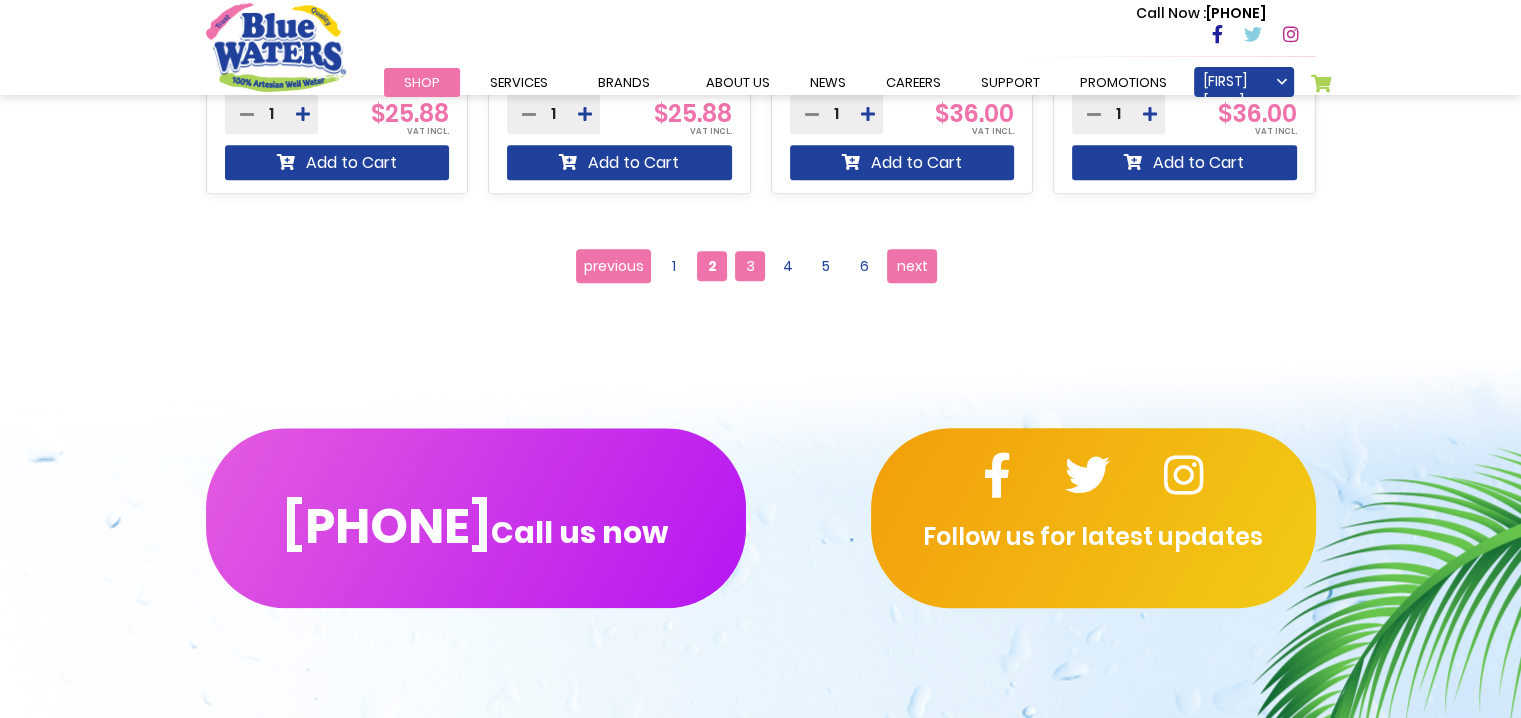 type on "**********" 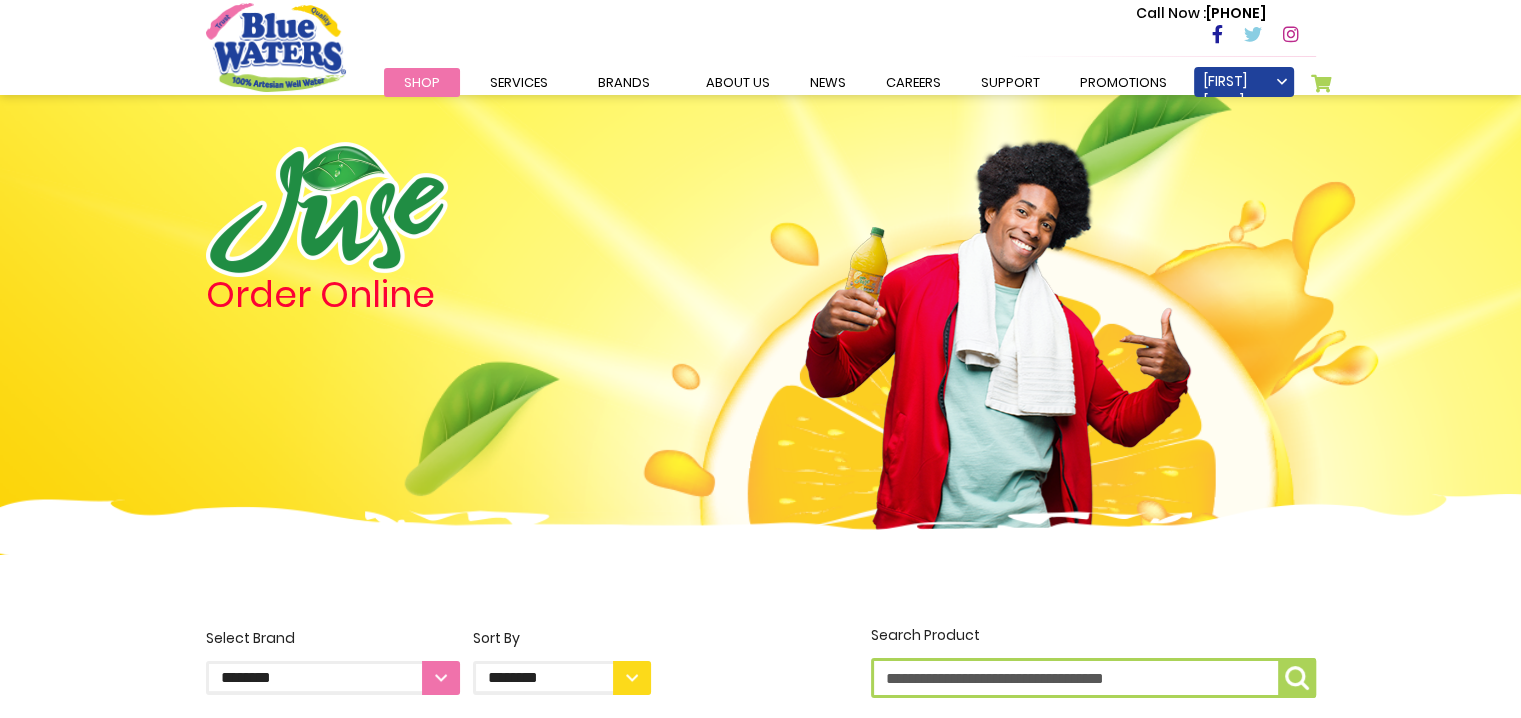 scroll, scrollTop: 0, scrollLeft: 0, axis: both 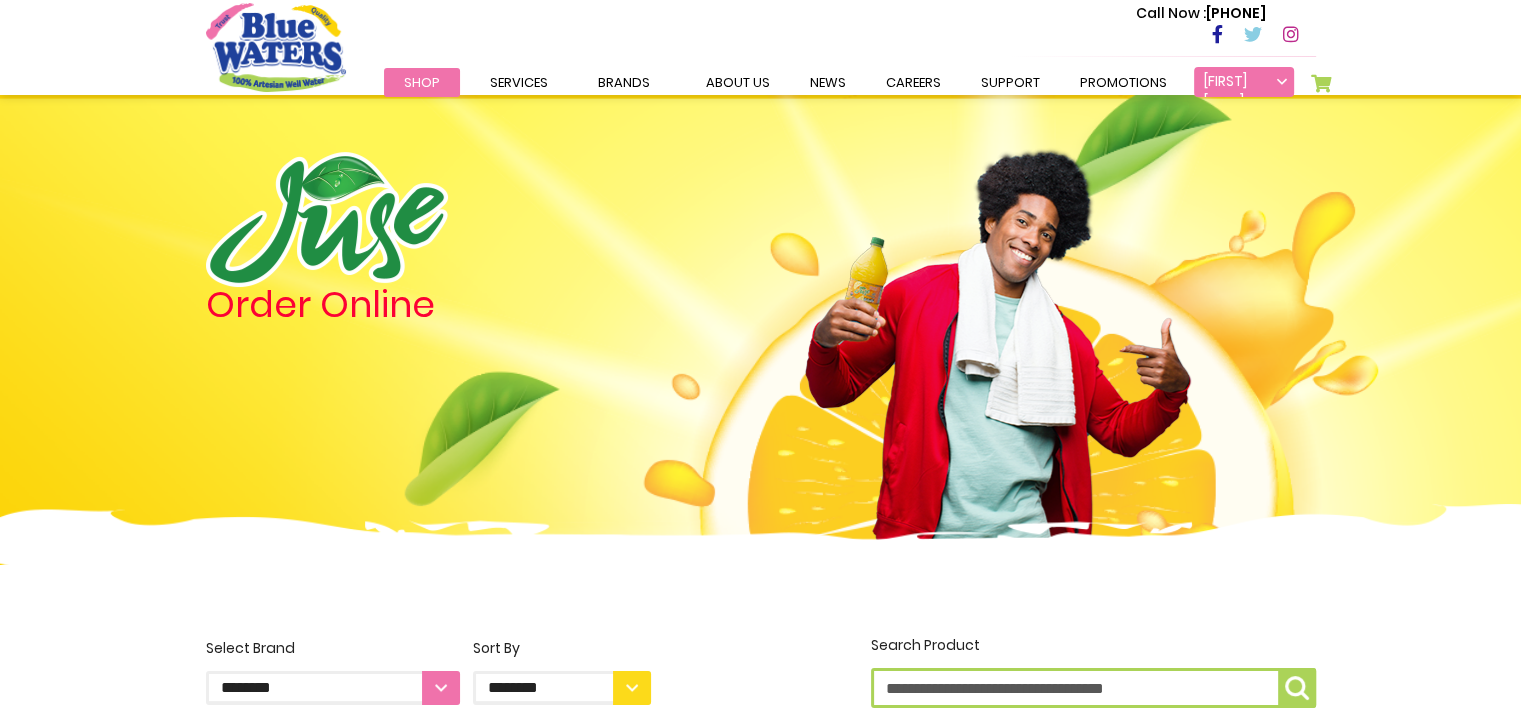 type on "**********" 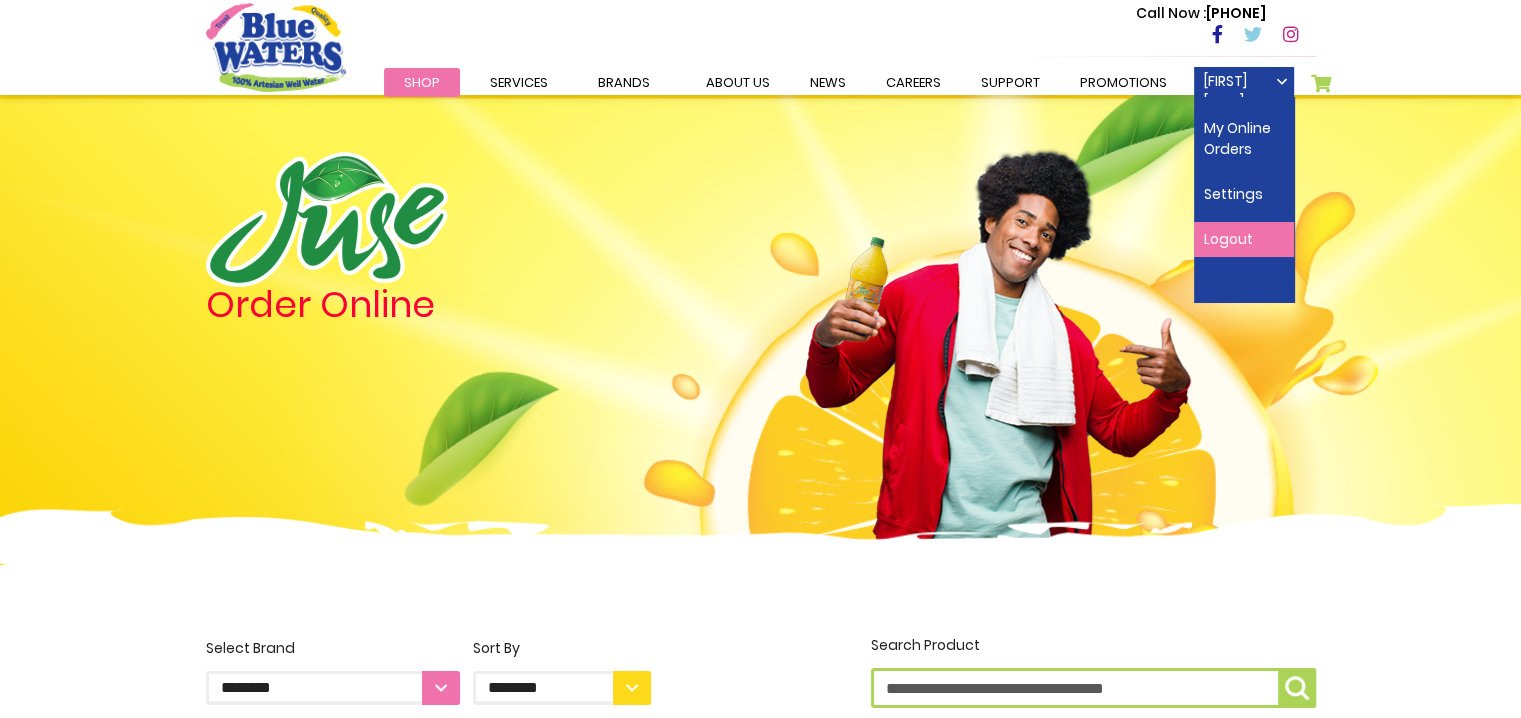 click on "Logout" at bounding box center (1244, 239) 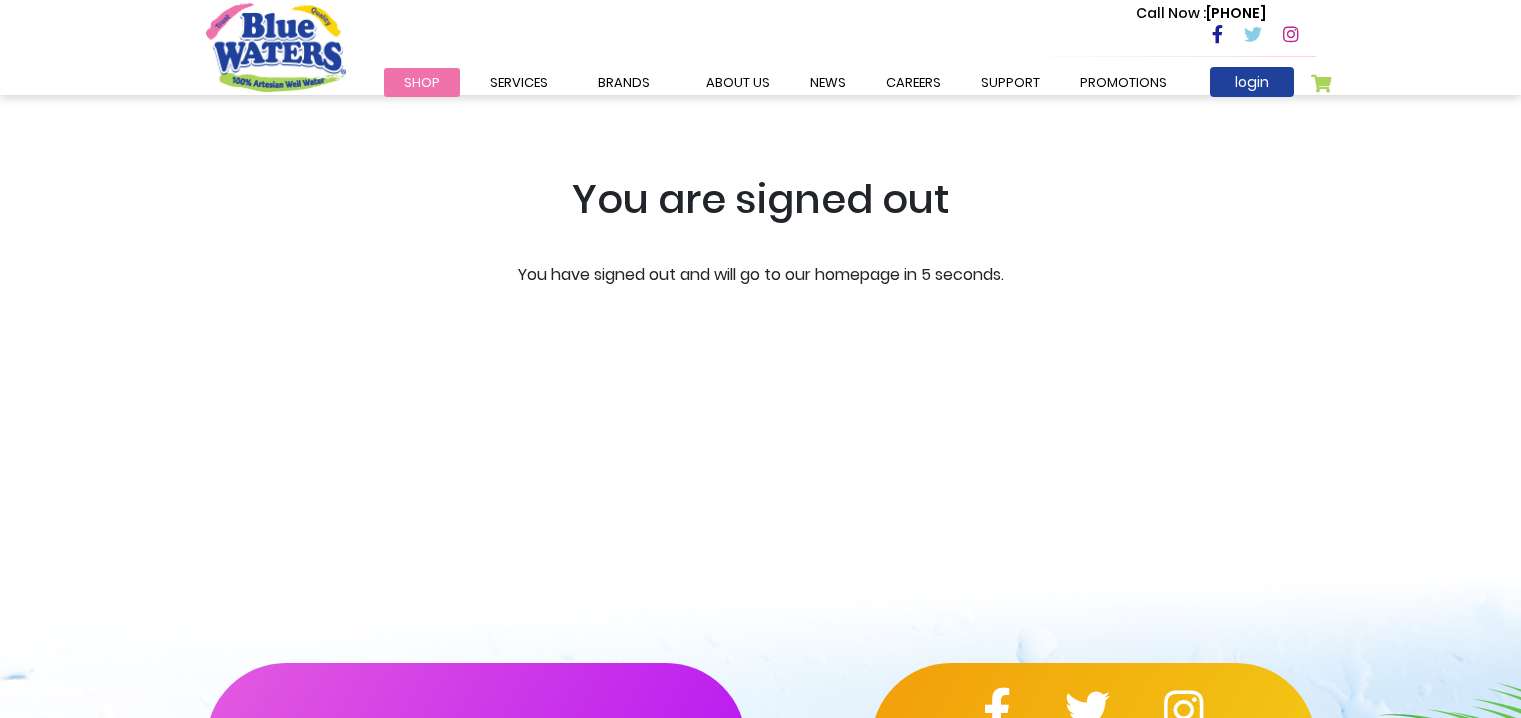 scroll, scrollTop: 0, scrollLeft: 0, axis: both 